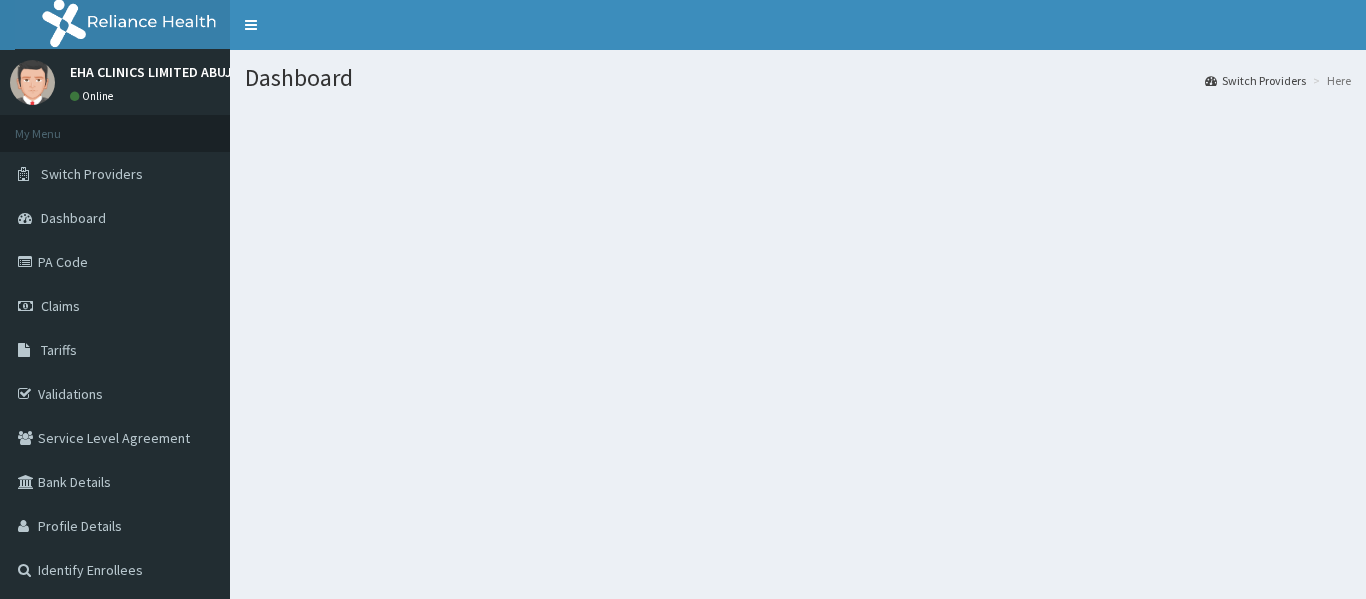 scroll, scrollTop: 0, scrollLeft: 0, axis: both 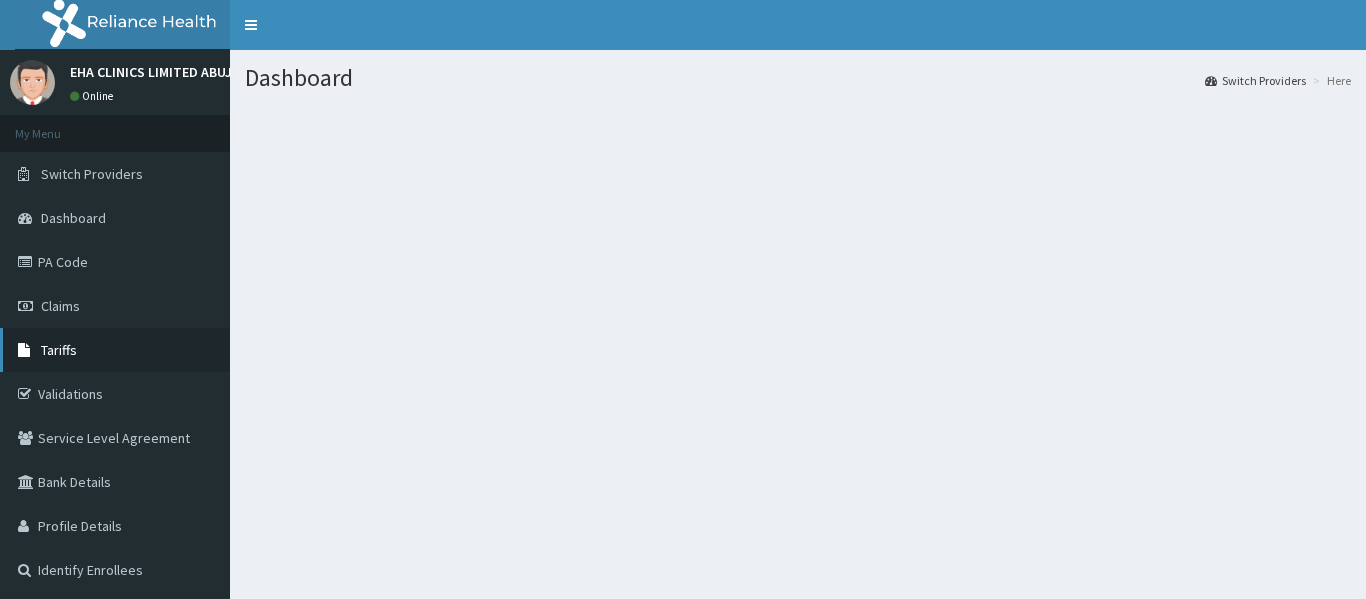click on "Tariffs" at bounding box center (115, 350) 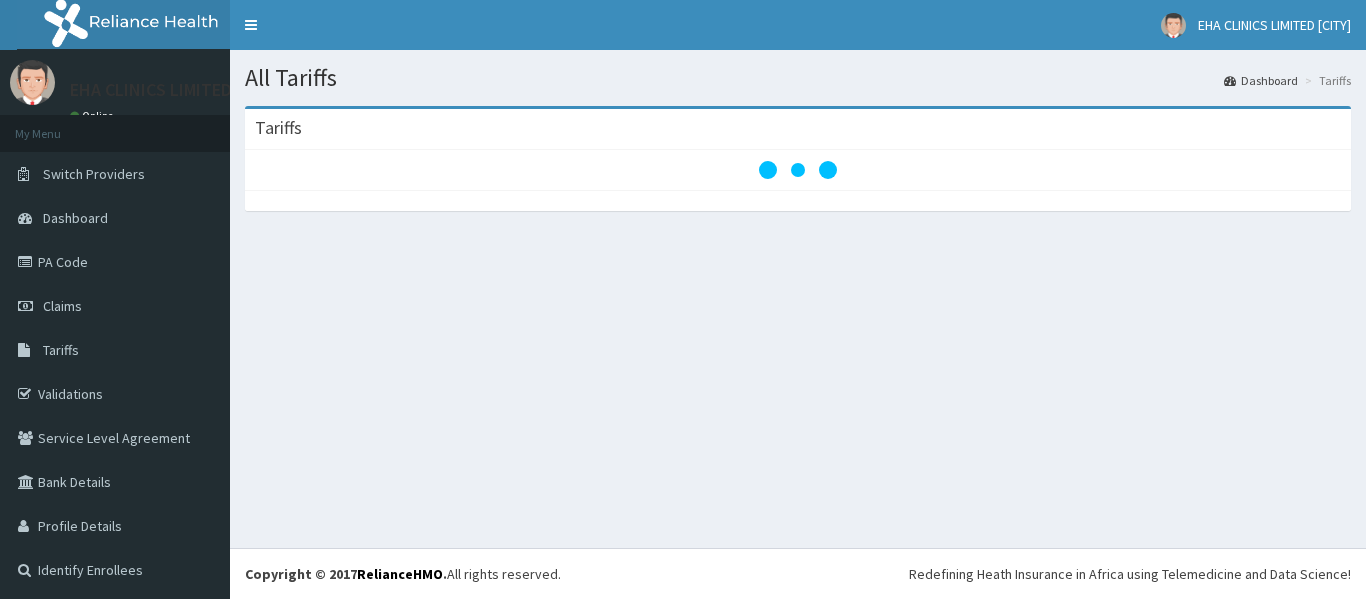 scroll, scrollTop: 0, scrollLeft: 0, axis: both 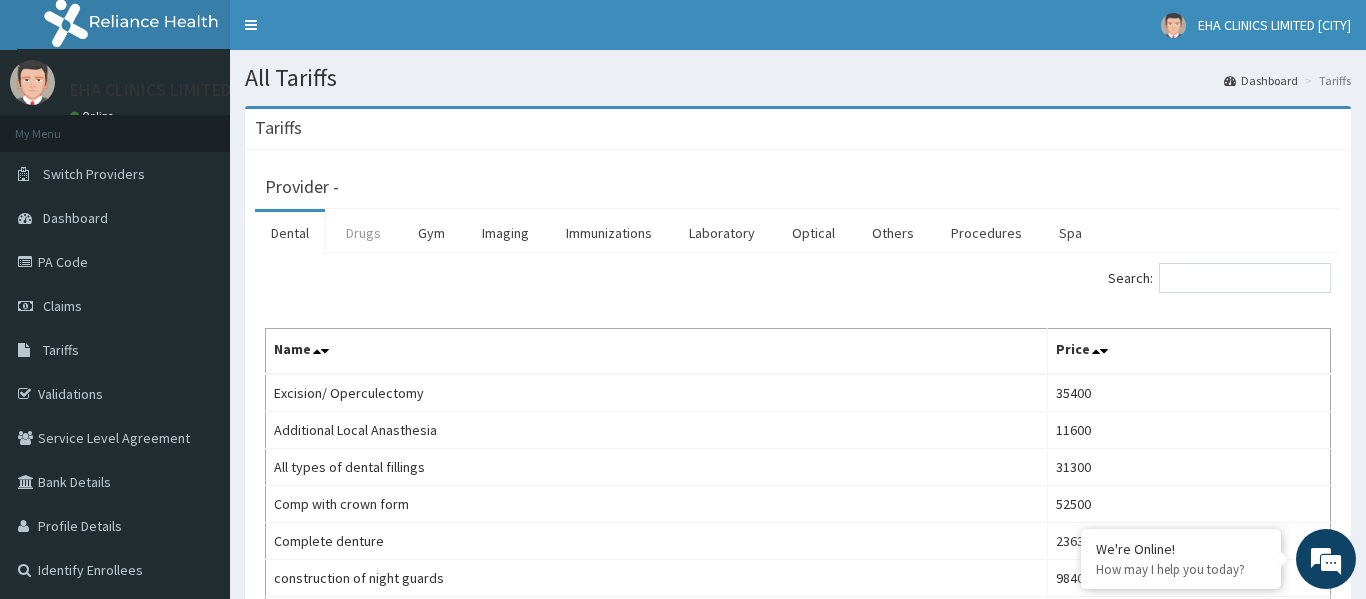 click on "Drugs" at bounding box center [363, 233] 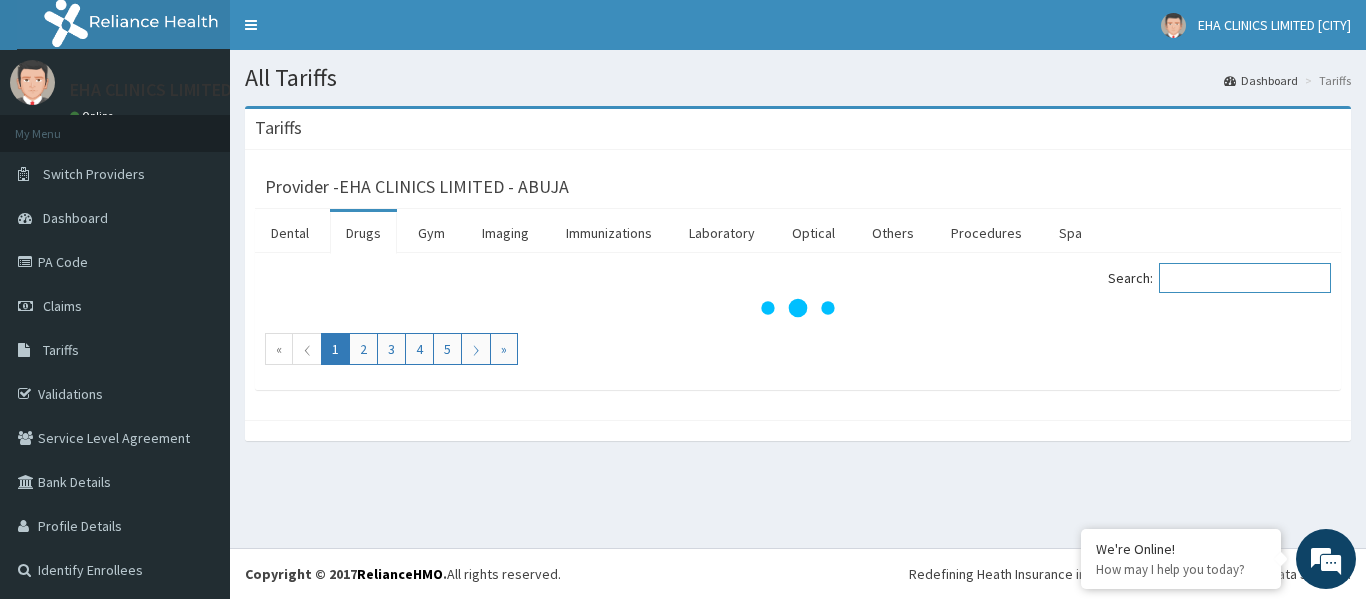 click on "Search:" at bounding box center [1245, 278] 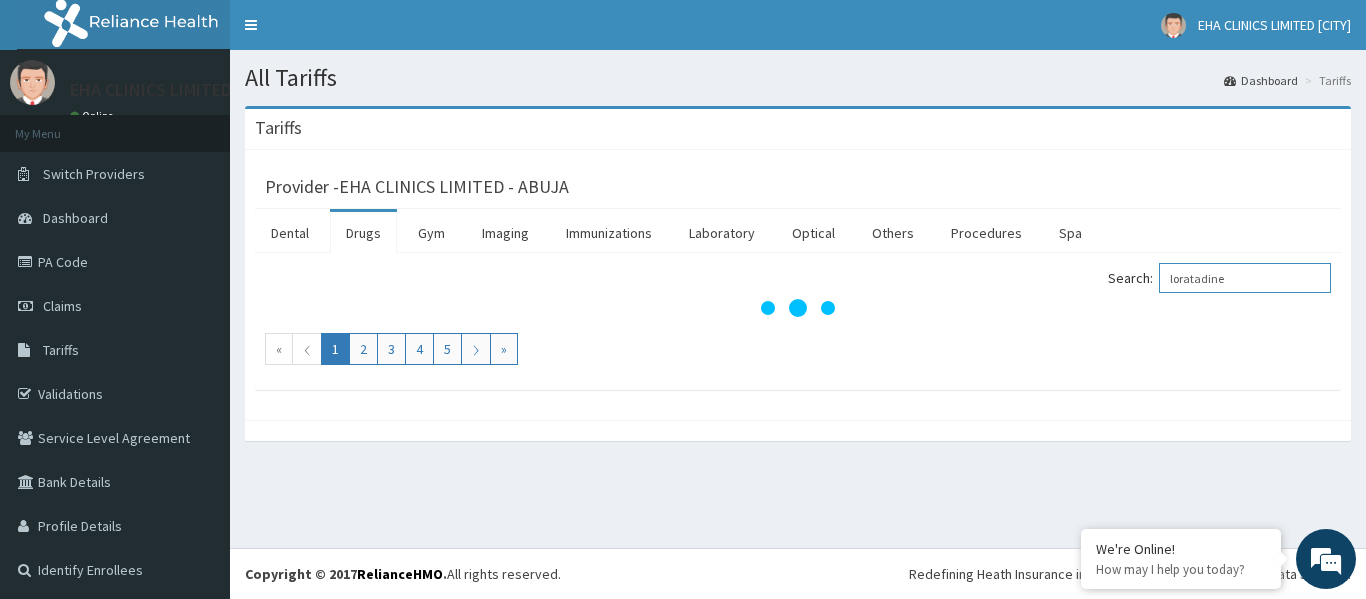scroll, scrollTop: 0, scrollLeft: 0, axis: both 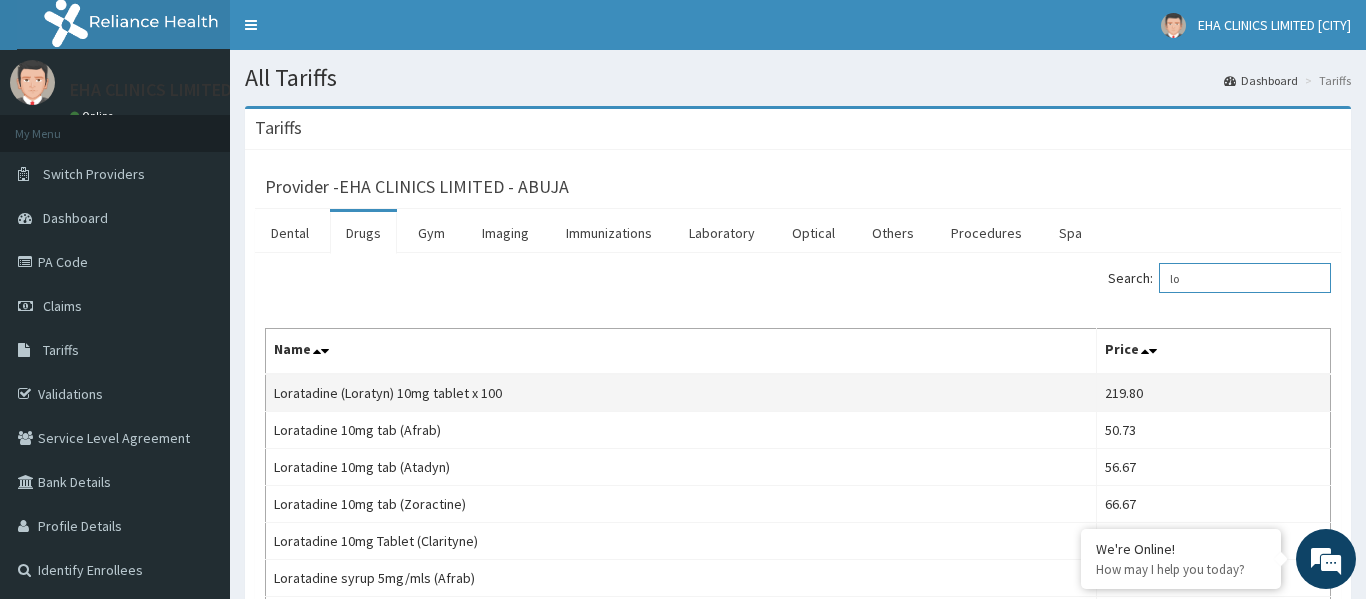 type on "l" 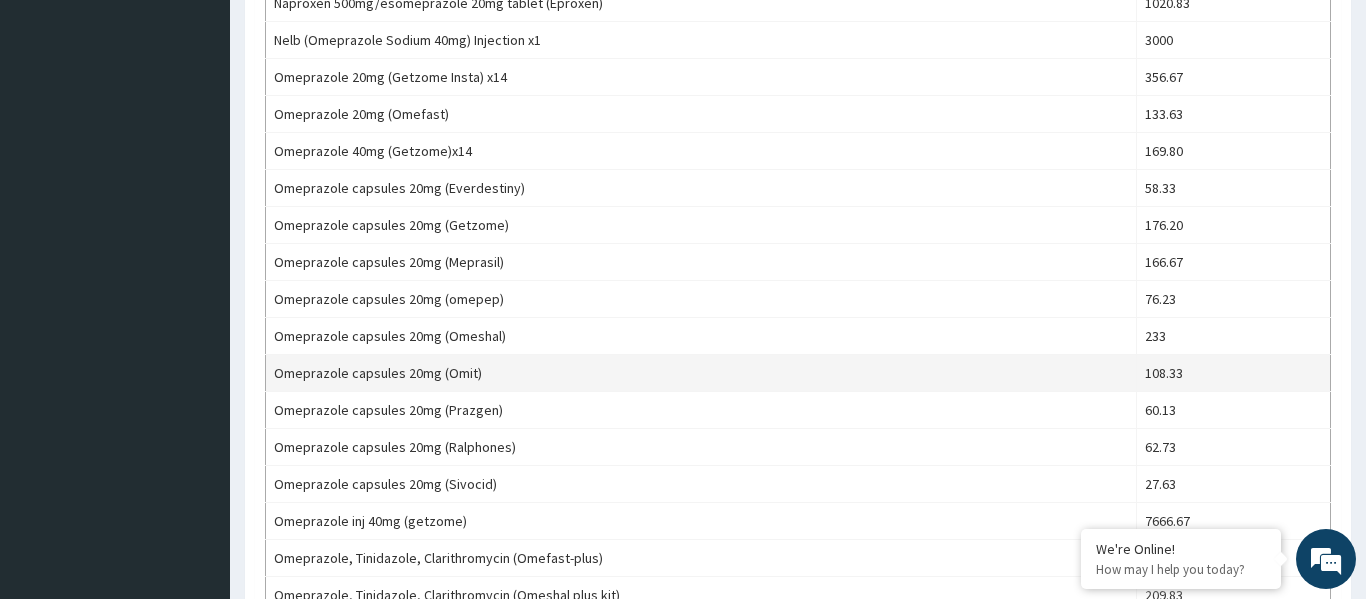 scroll, scrollTop: 0, scrollLeft: 0, axis: both 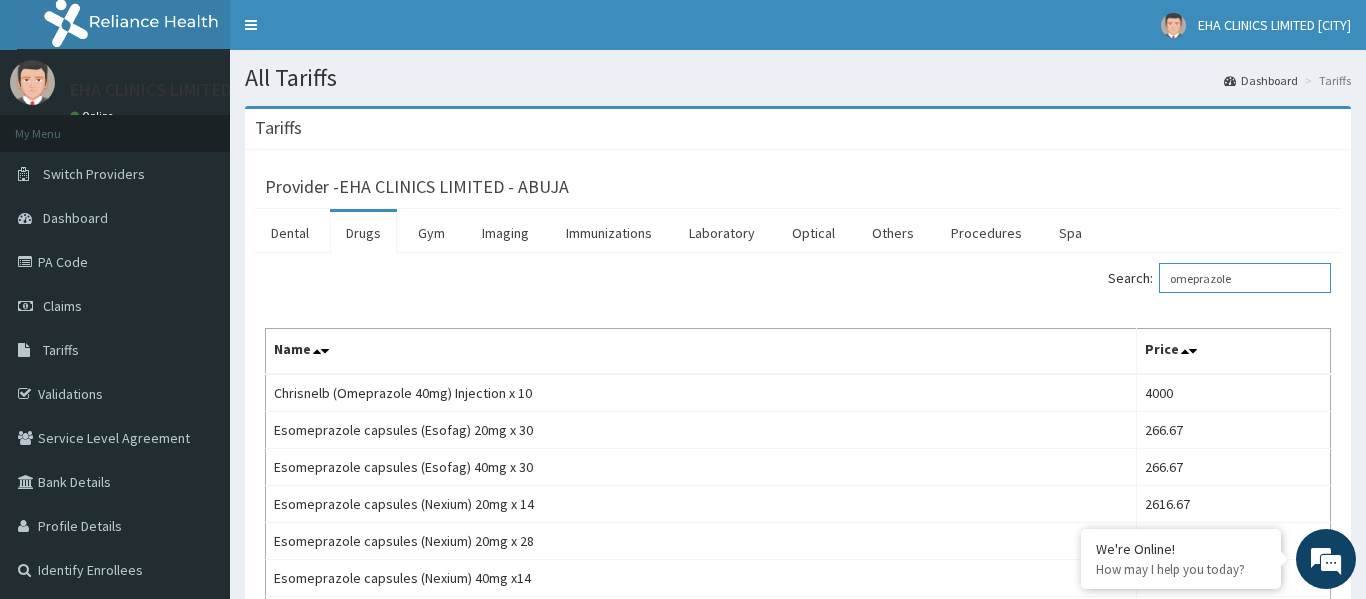 click on "omeprazole" at bounding box center [1245, 278] 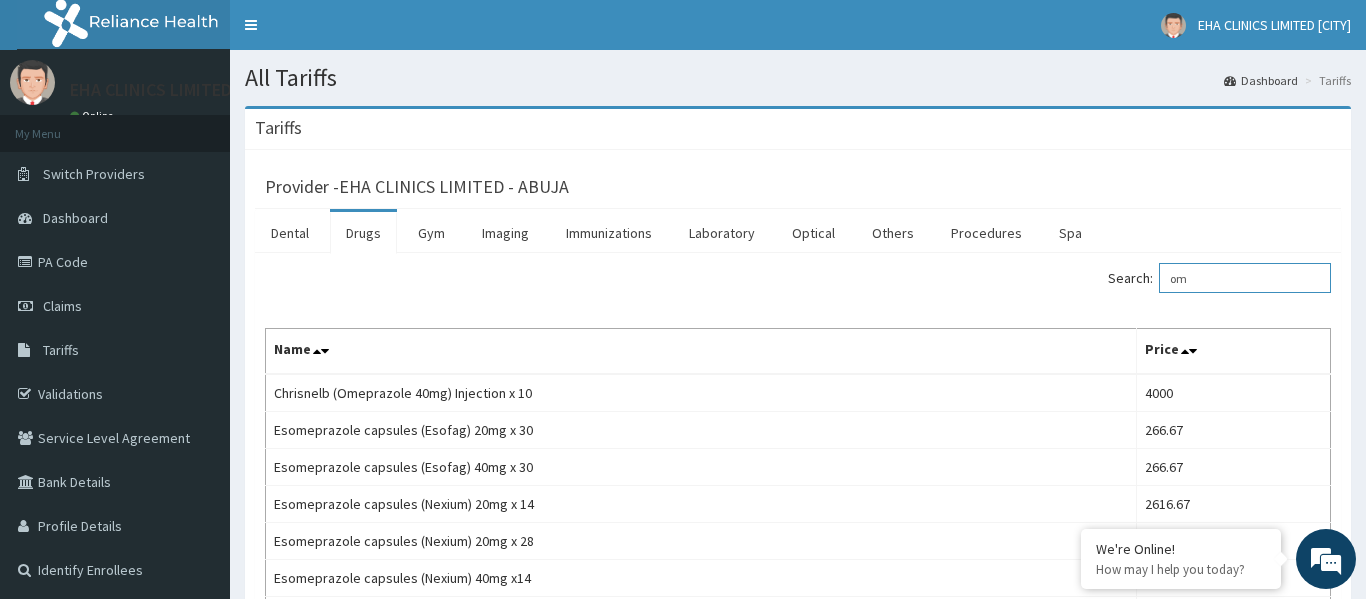 type on "o" 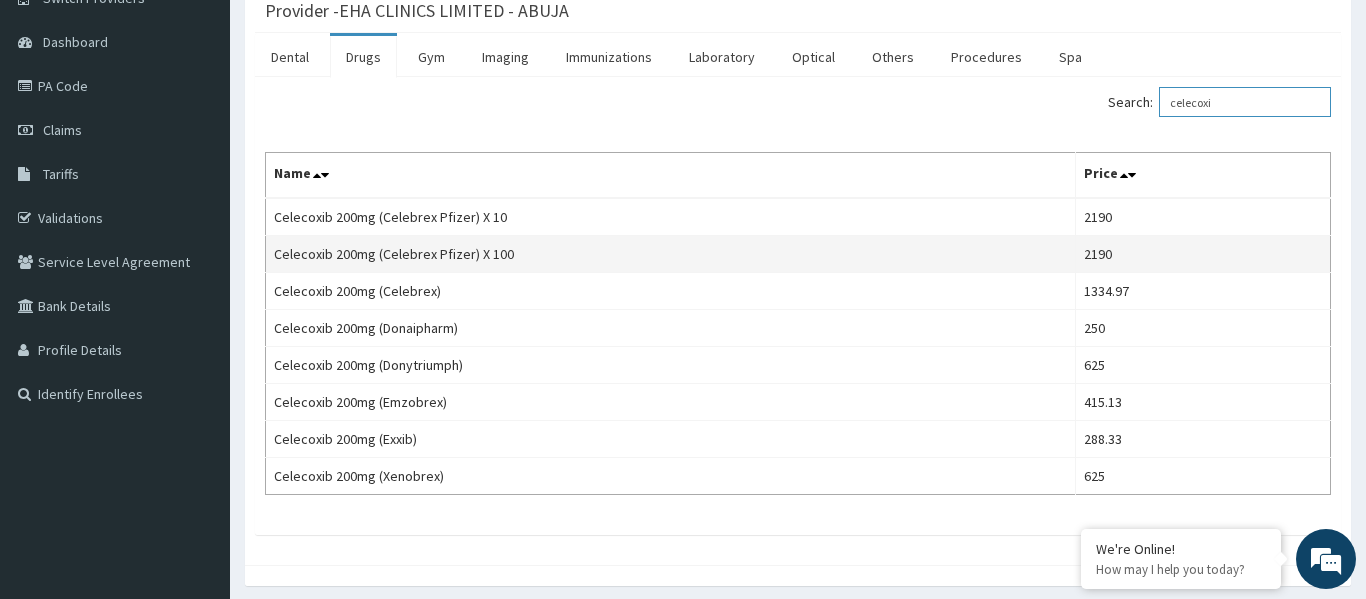 scroll, scrollTop: 196, scrollLeft: 0, axis: vertical 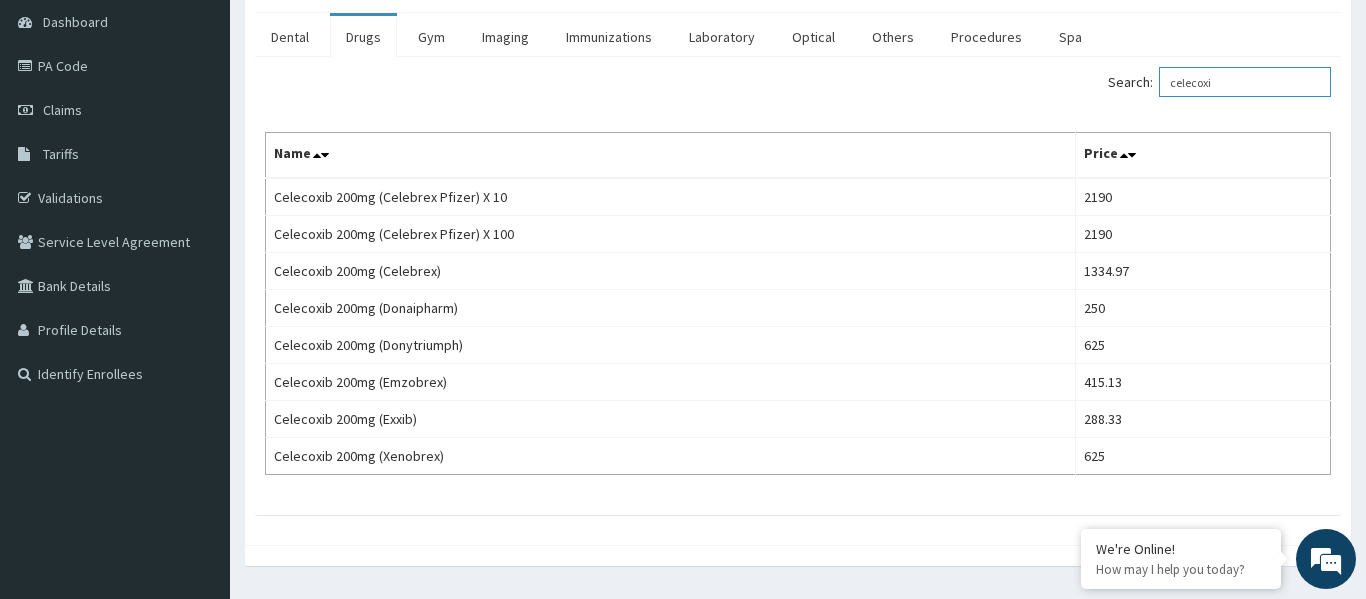 click on "celecoxi" at bounding box center [1245, 82] 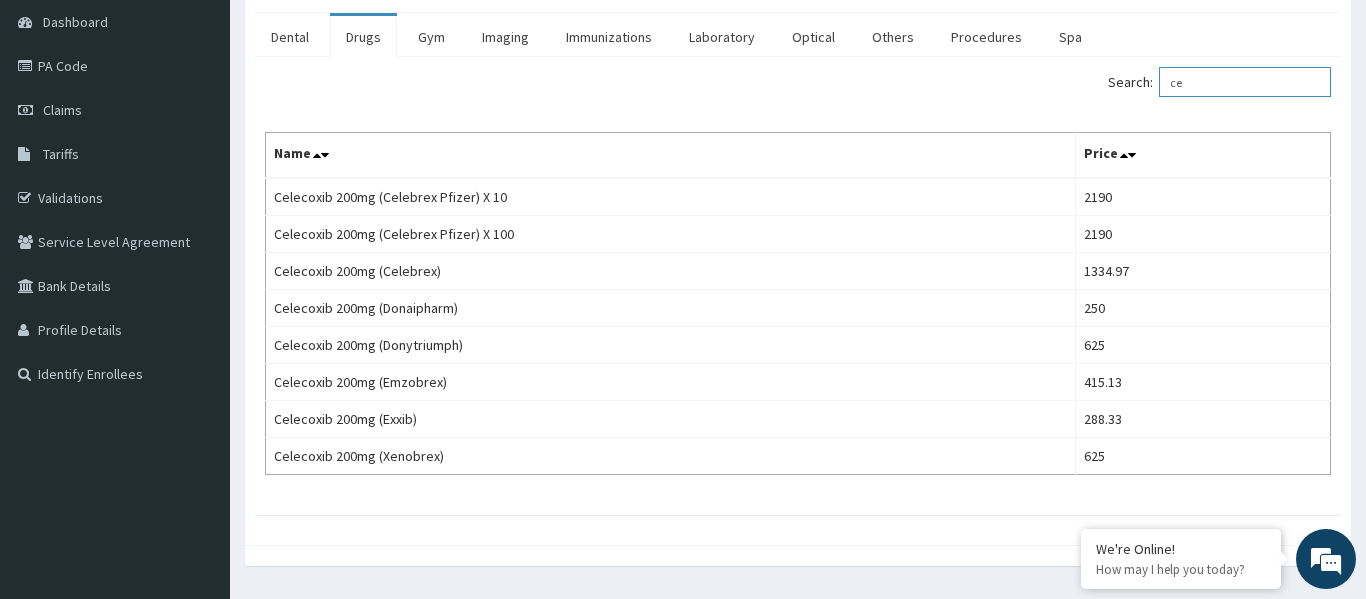 type on "c" 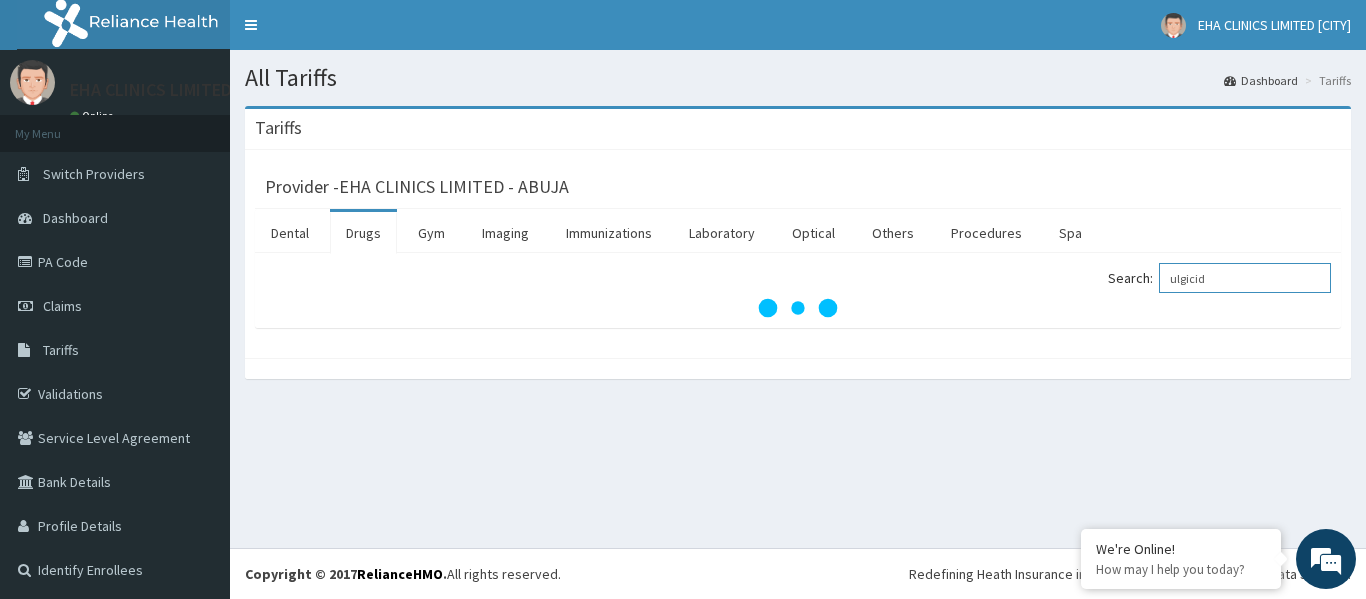 scroll, scrollTop: 0, scrollLeft: 0, axis: both 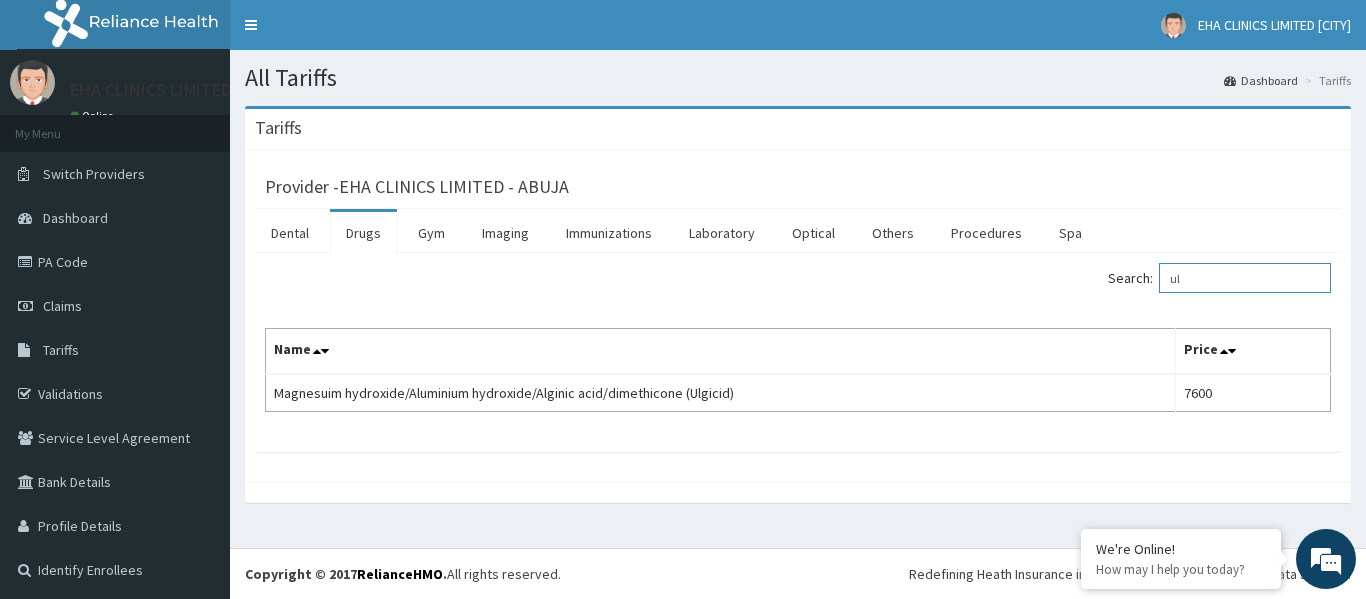 type on "u" 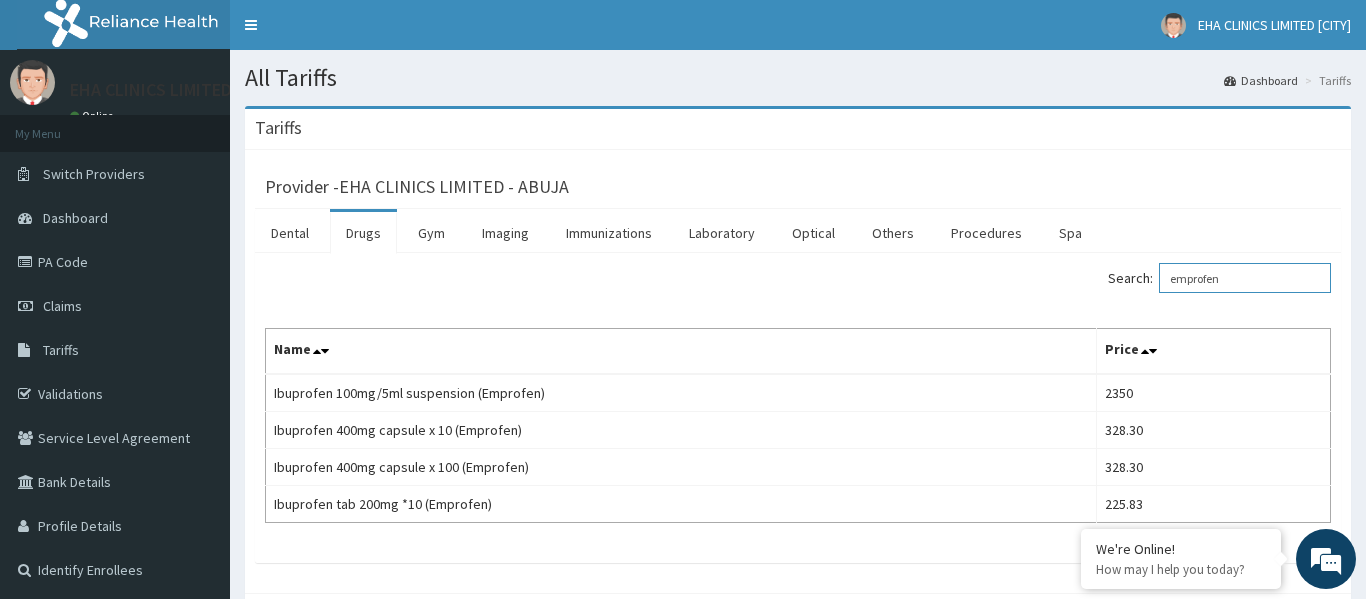 type on "emprofen" 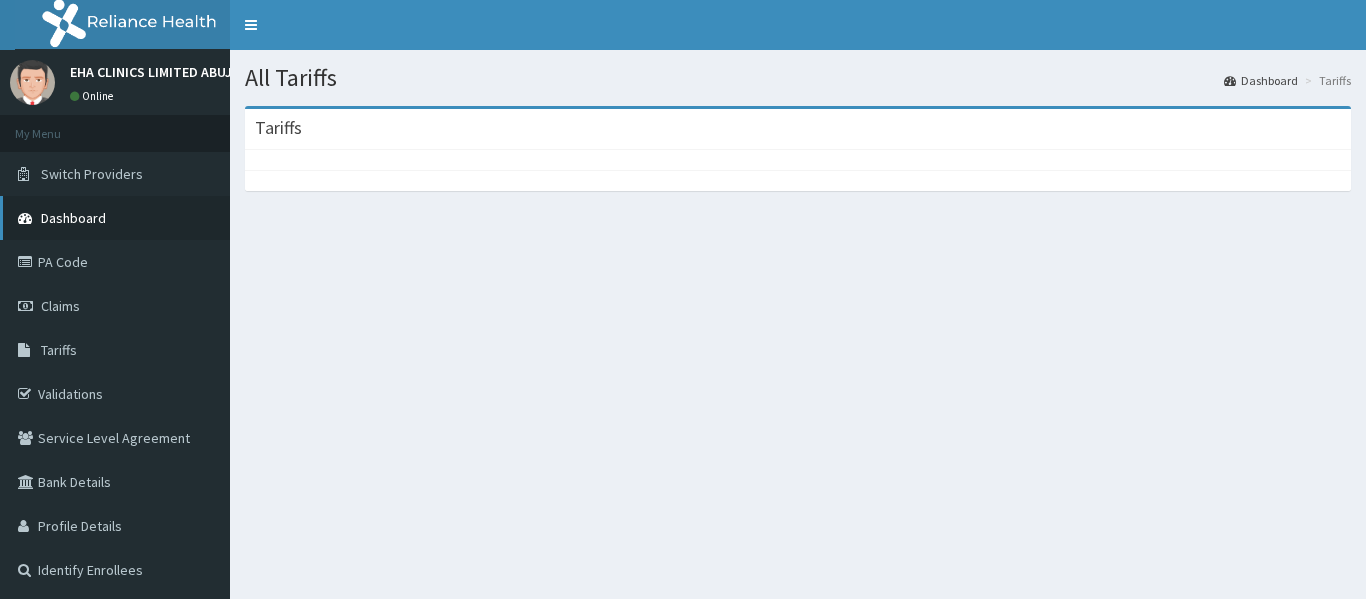 scroll, scrollTop: 0, scrollLeft: 0, axis: both 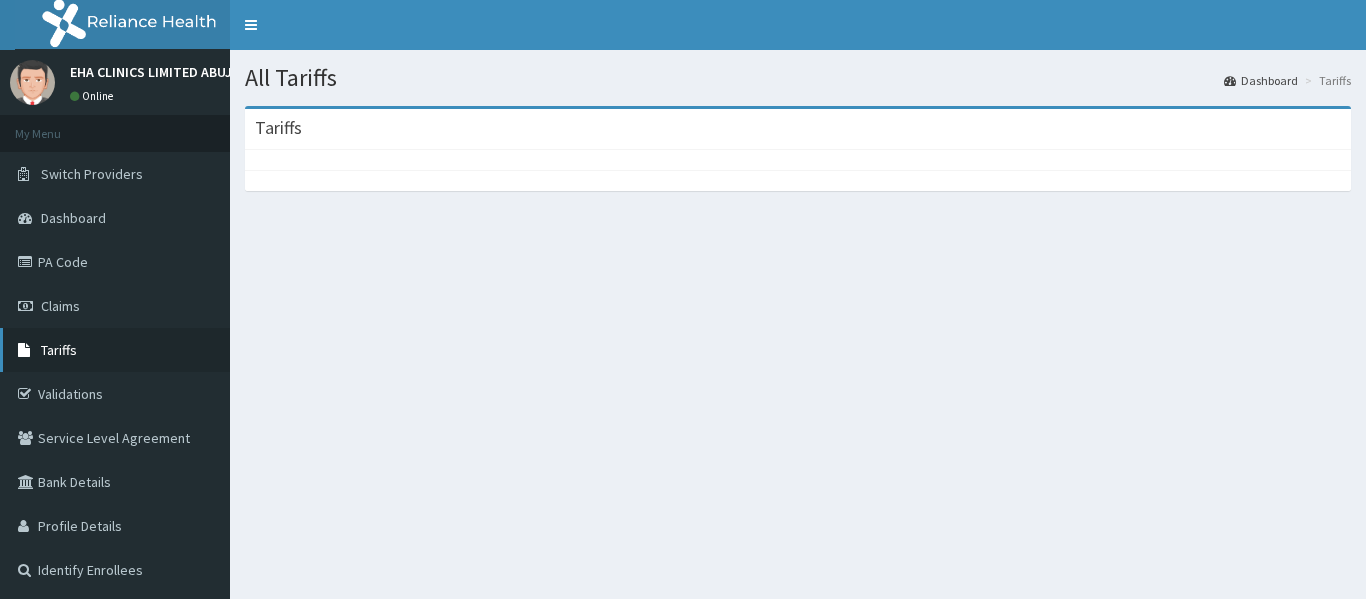 click on "Tariffs" at bounding box center (115, 350) 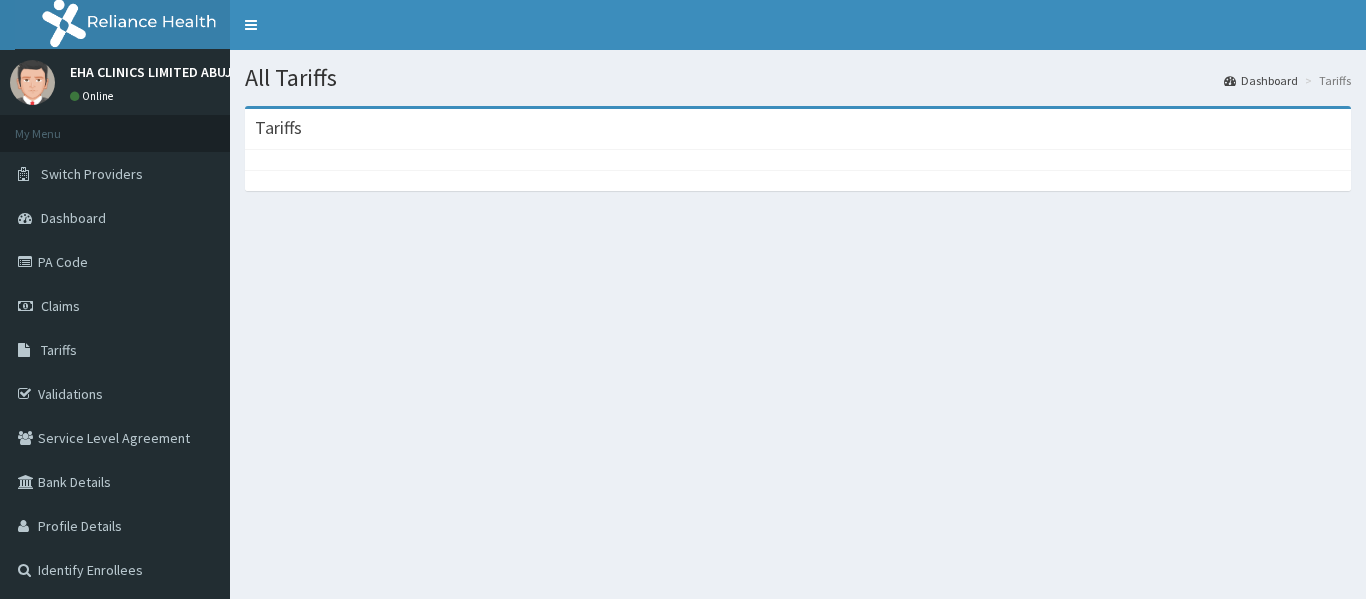 scroll, scrollTop: 0, scrollLeft: 0, axis: both 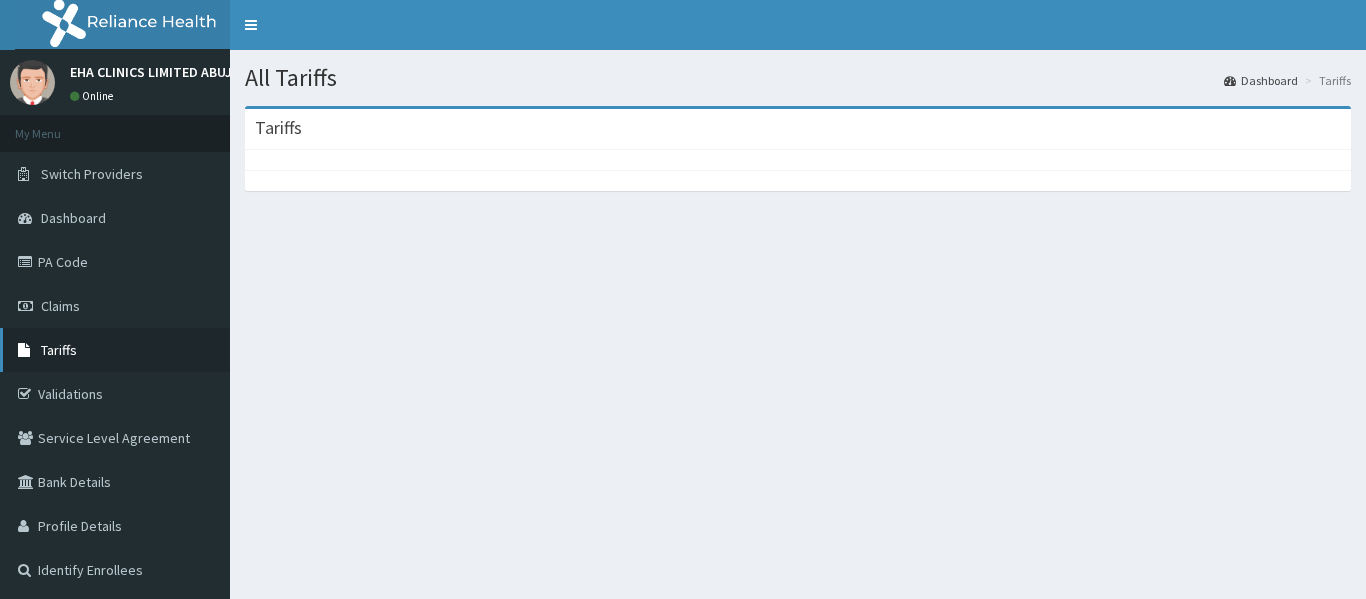 click on "Tariffs" at bounding box center [115, 350] 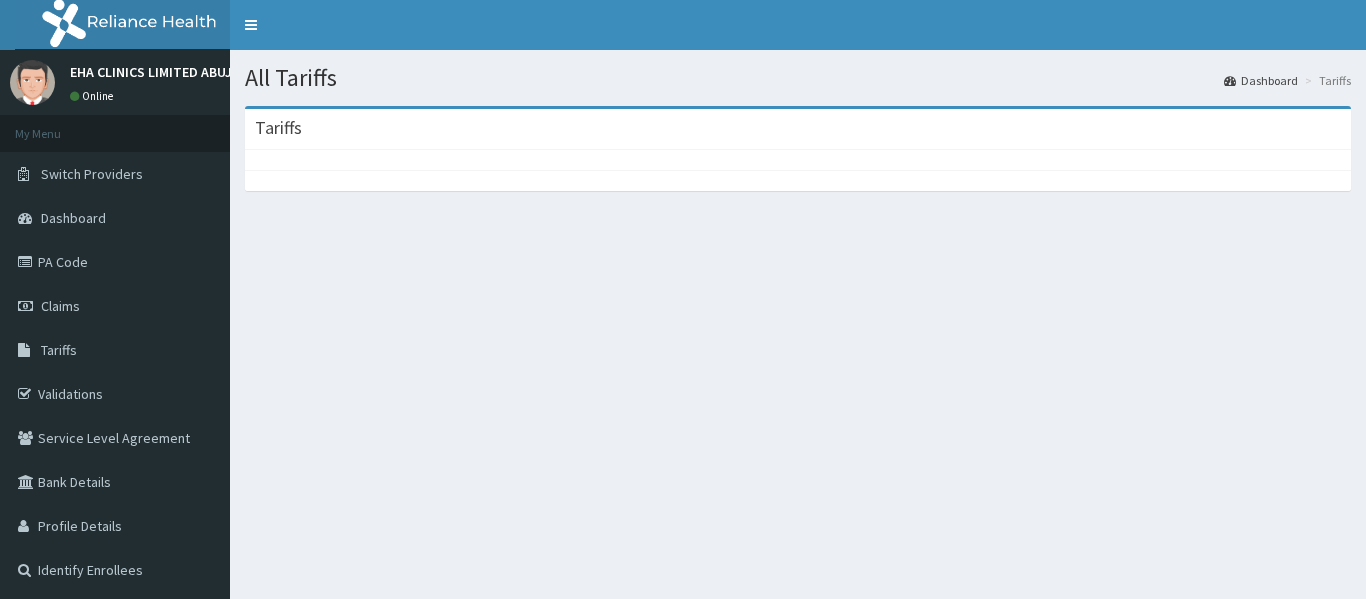 scroll, scrollTop: 0, scrollLeft: 0, axis: both 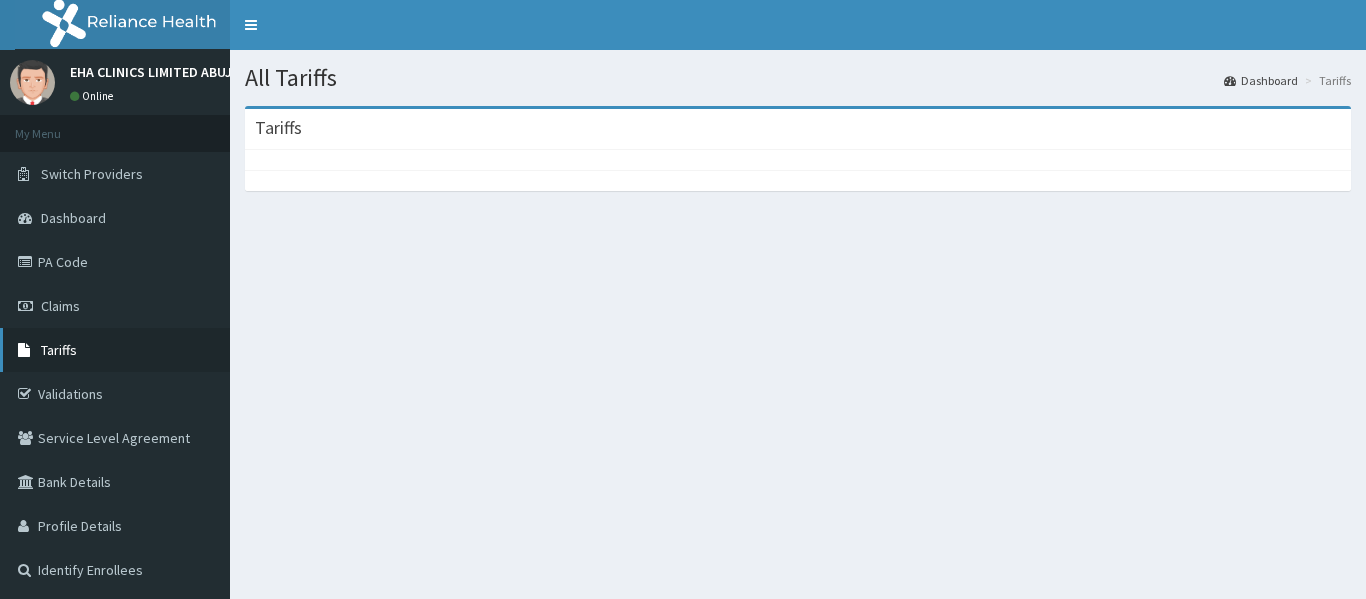 click on "Tariffs" at bounding box center [59, 350] 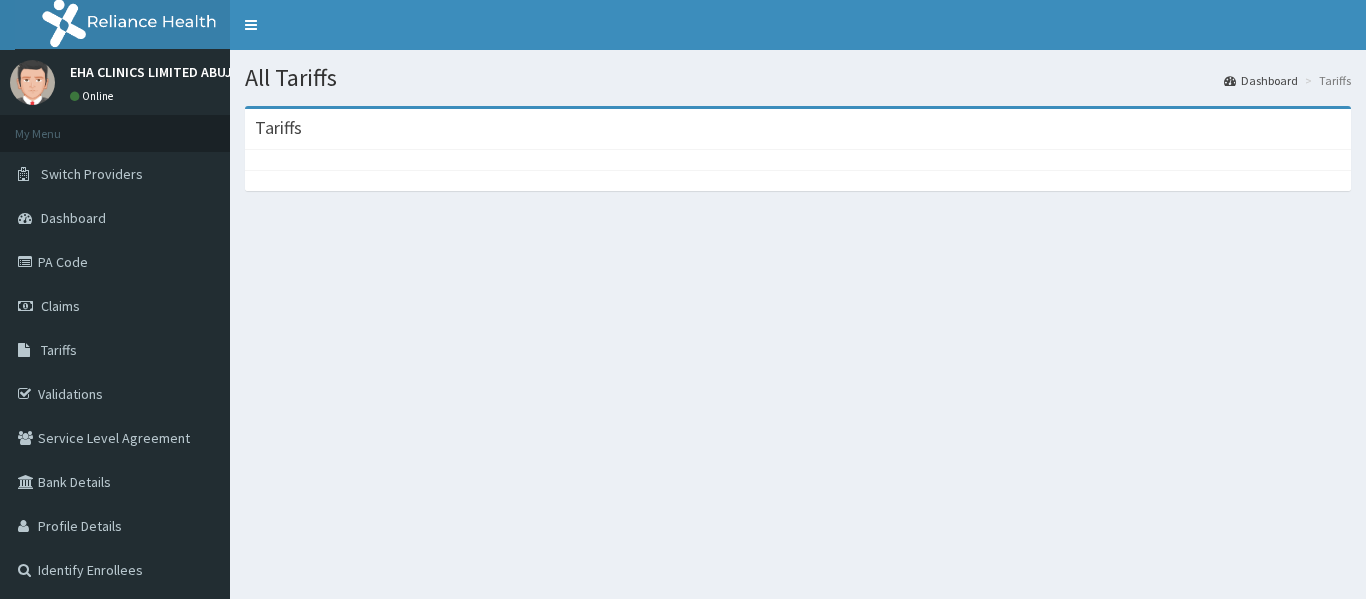 scroll, scrollTop: 0, scrollLeft: 0, axis: both 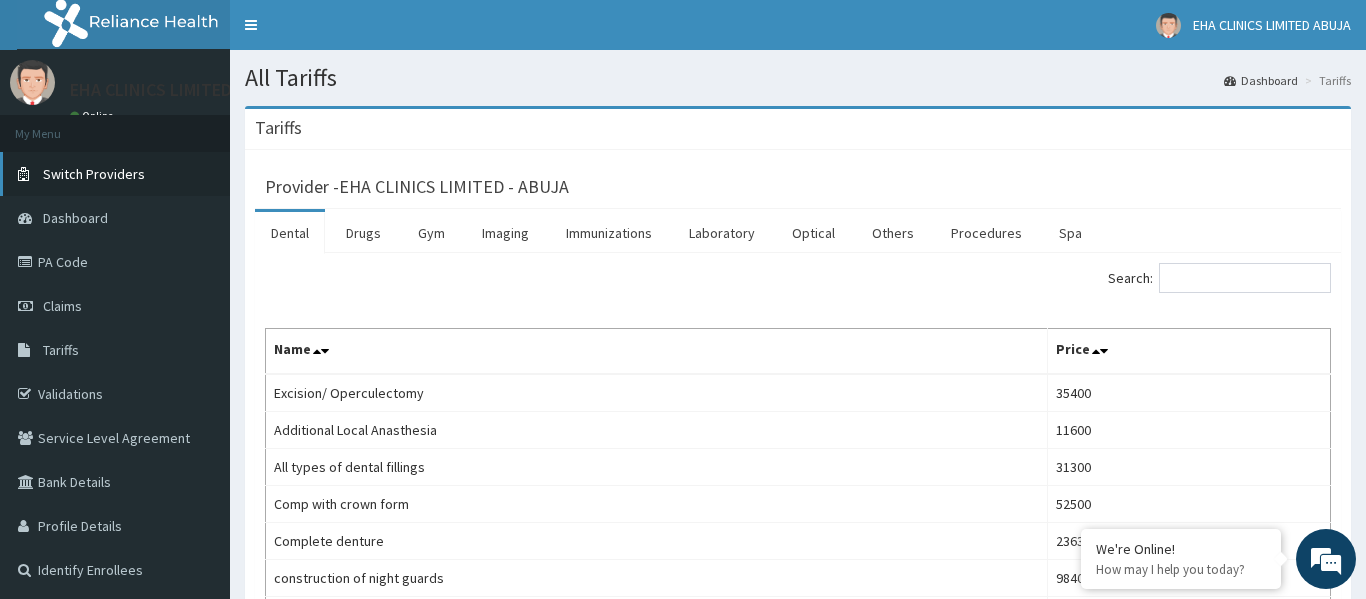 click on "Switch Providers" at bounding box center (94, 174) 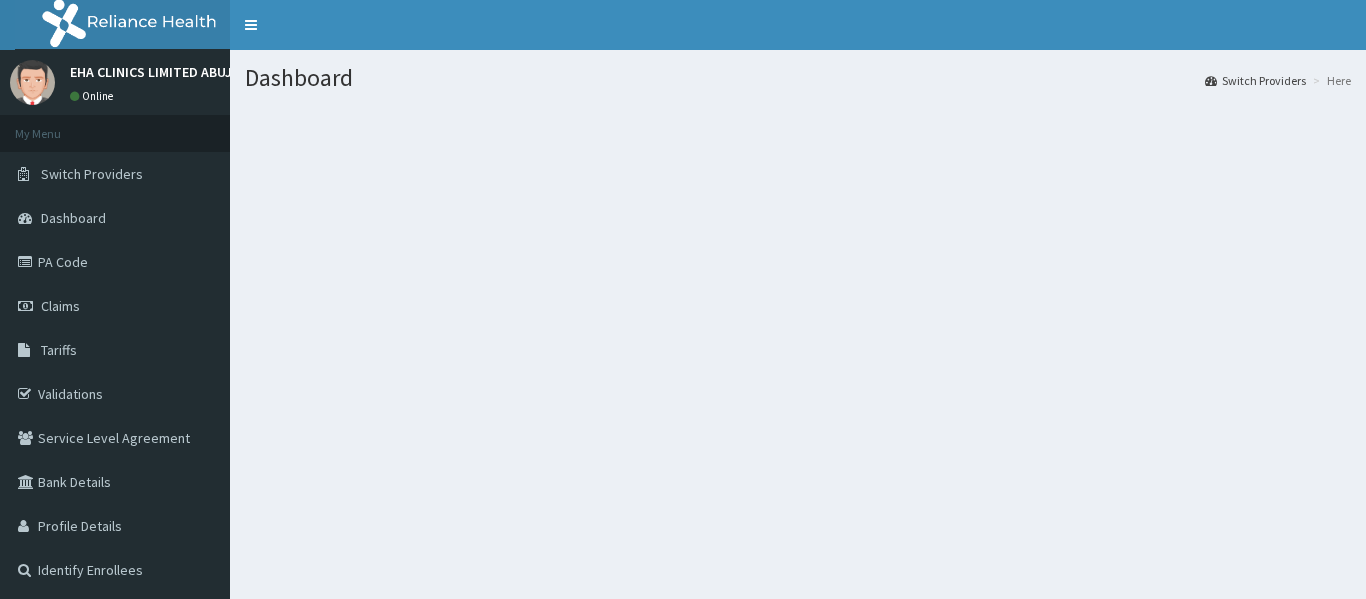 scroll, scrollTop: 0, scrollLeft: 0, axis: both 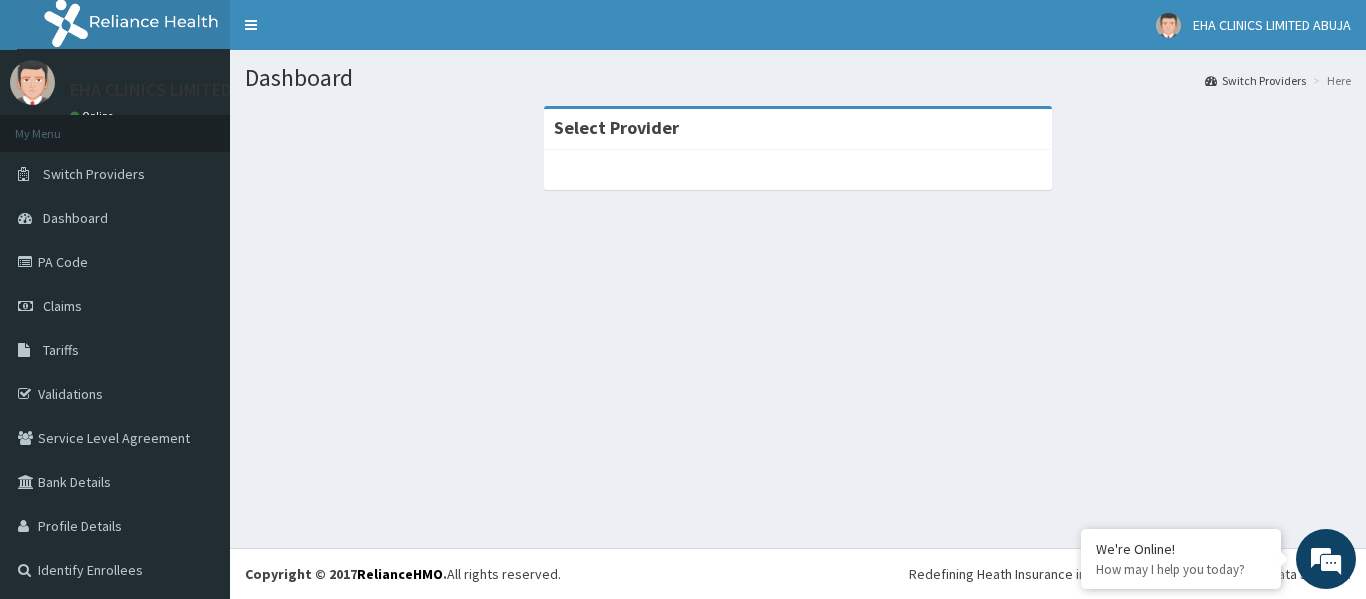 click on "Select Provider" at bounding box center (798, 129) 